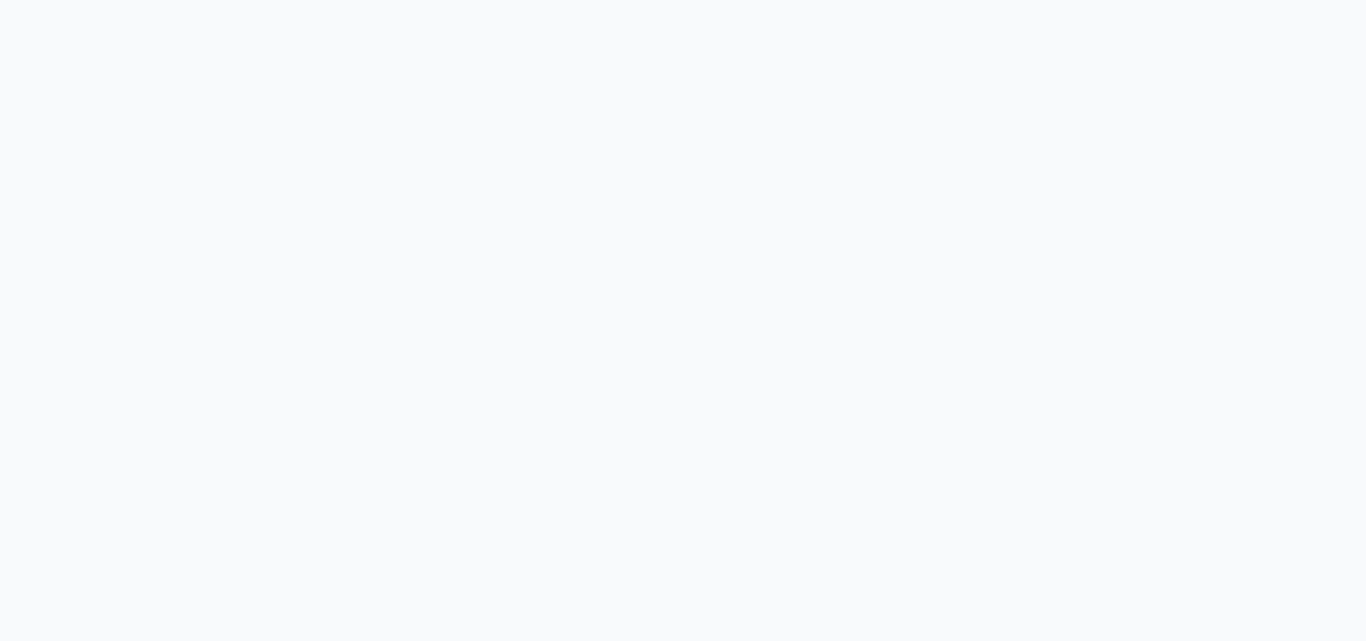 scroll, scrollTop: 0, scrollLeft: 0, axis: both 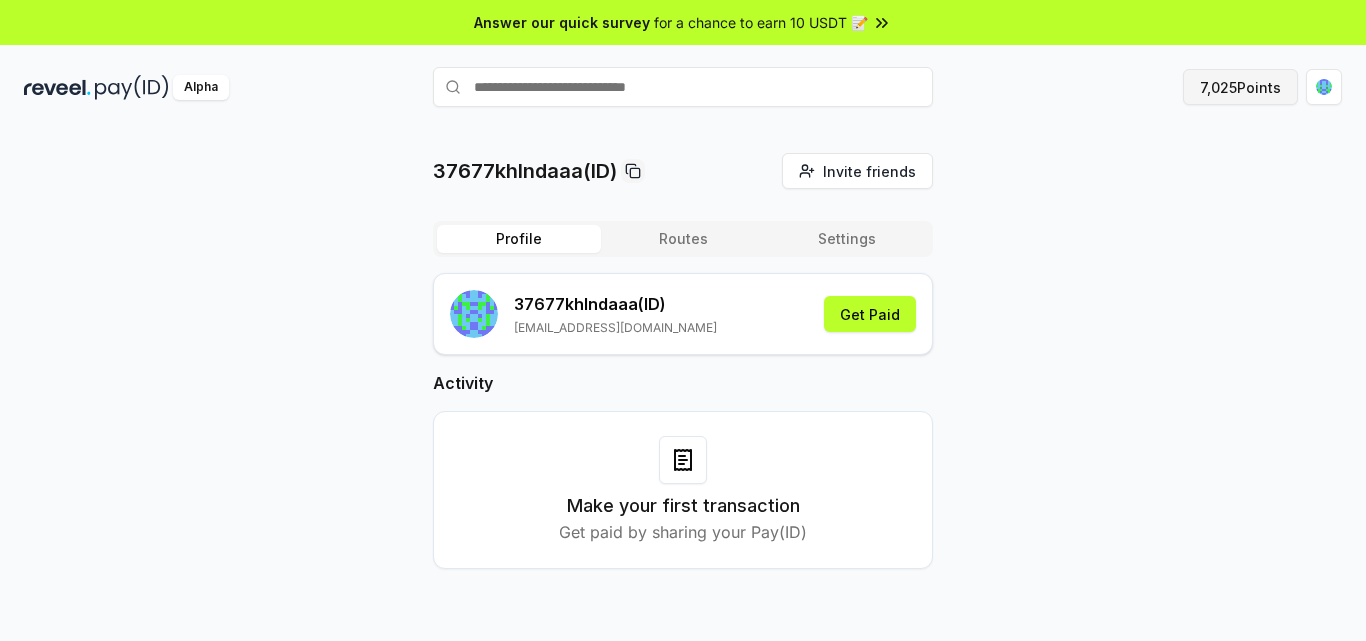 click on "7,025  Points" at bounding box center (1240, 87) 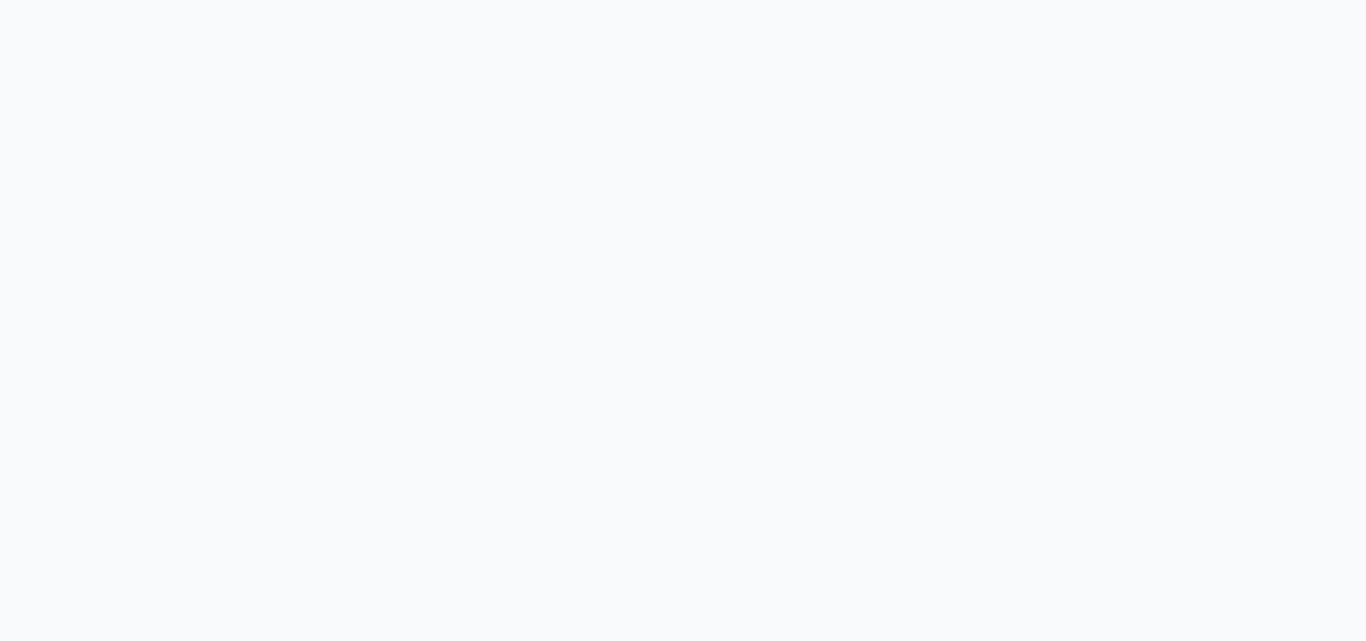 scroll, scrollTop: 0, scrollLeft: 0, axis: both 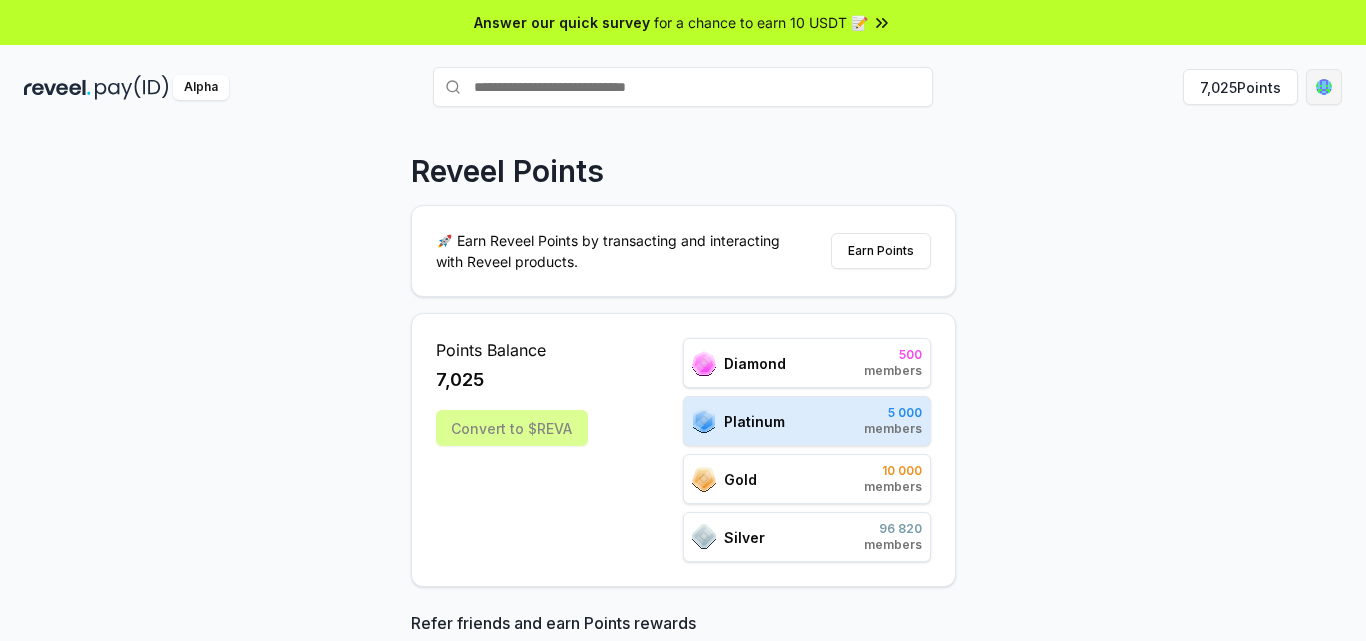 click on "Answer our quick survey for a chance to earn 10 USDT 📝 Alpha   7,025  Points Reveel Points  🚀 Earn Reveel Points by transacting and interacting with Reveel products. Earn Points Points Balance  7,025 Convert to $[PERSON_NAME] 500 members Platinum 5 000 members Gold 10 000 members Silver 96 820 members Refer friends and earn Points rewards [URL][DOMAIN_NAME] Invite friends Join the discussion on Discord Join Discord     31.2K community members Leaderboard Diamond Platinum Gold Silver Rank Pay(ID) Points # 820 37677khlndaaa 4,625 # 501 789 12,988 # 502 core 12,952 # 503 makssimfortzswtb 12,934 # 504 dyingreplica8105 12,934 # 505 natalia 12,934 # 506 org 12,928 # 507 dante00023 12,856 # 508 0xcalderascale 12,844 # 509 navallicensee861 12,843 # 510 thisneverends 12,843 Previous 1 2 3 4 5 More pages 500 Next" at bounding box center (683, 320) 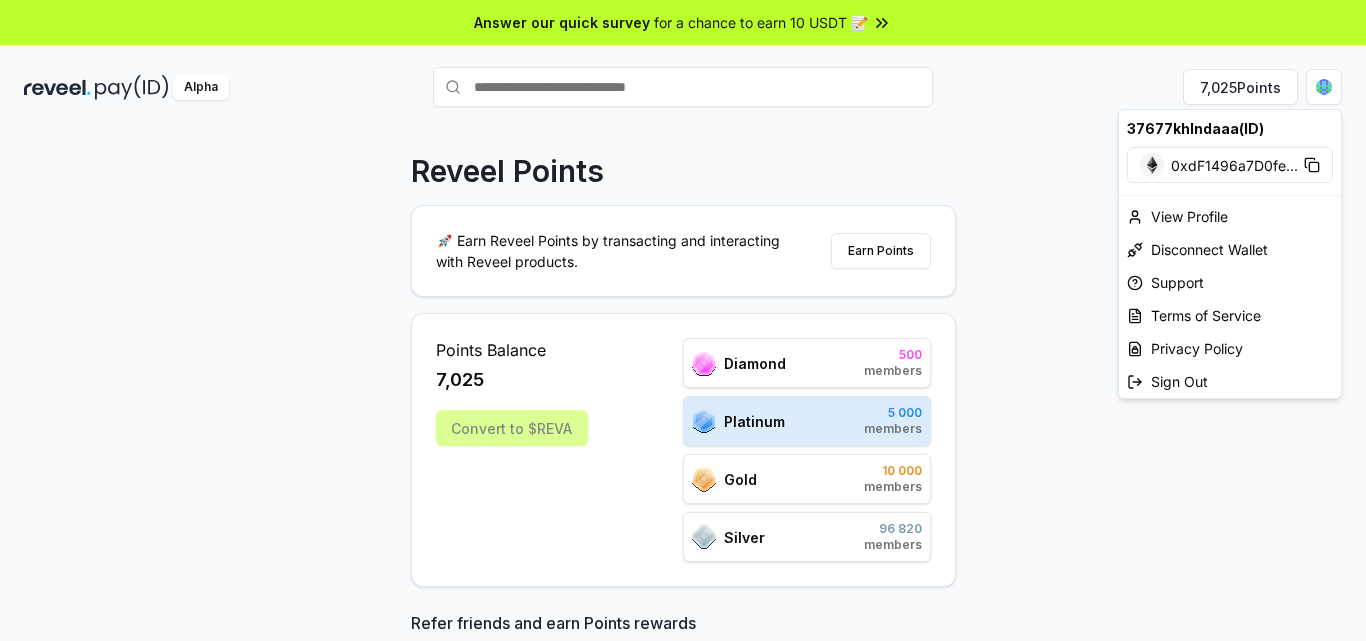 click on "Answer our quick survey for a chance to earn 10 USDT 📝 Alpha   7,025  Points Reveel Points  🚀 Earn Reveel Points by transacting and interacting with Reveel products. Earn Points Points Balance  7,025 Convert to $[PERSON_NAME] 500 members Platinum 5 000 members Gold 10 000 members Silver 96 820 members Refer friends and earn Points rewards [URL][DOMAIN_NAME] Invite friends Join the discussion on Discord Join Discord     31.2K community members Leaderboard Diamond Platinum Gold Silver Rank Pay(ID) Points # 820 37677khlndaaa 4,625 # 501 789 12,988 # 502 core 12,952 # 503 makssimfortzswtb 12,934 # 504 dyingreplica8105 12,934 # 505 natalia 12,934 # 506 org 12,928 # 507 dante00023 12,856 # 508 0xcalderascale 12,844 # 509 navallicensee861 12,843 # 510 thisneverends 12,843 Previous 1 2 3 4 5 More pages 500 Next 37677khlndaaa(ID)   0xdF1496a7D0fe ...     View Profile   Disconnect Wallet   Support   Terms of Service   Privacy Policy   Sign Out" at bounding box center (683, 320) 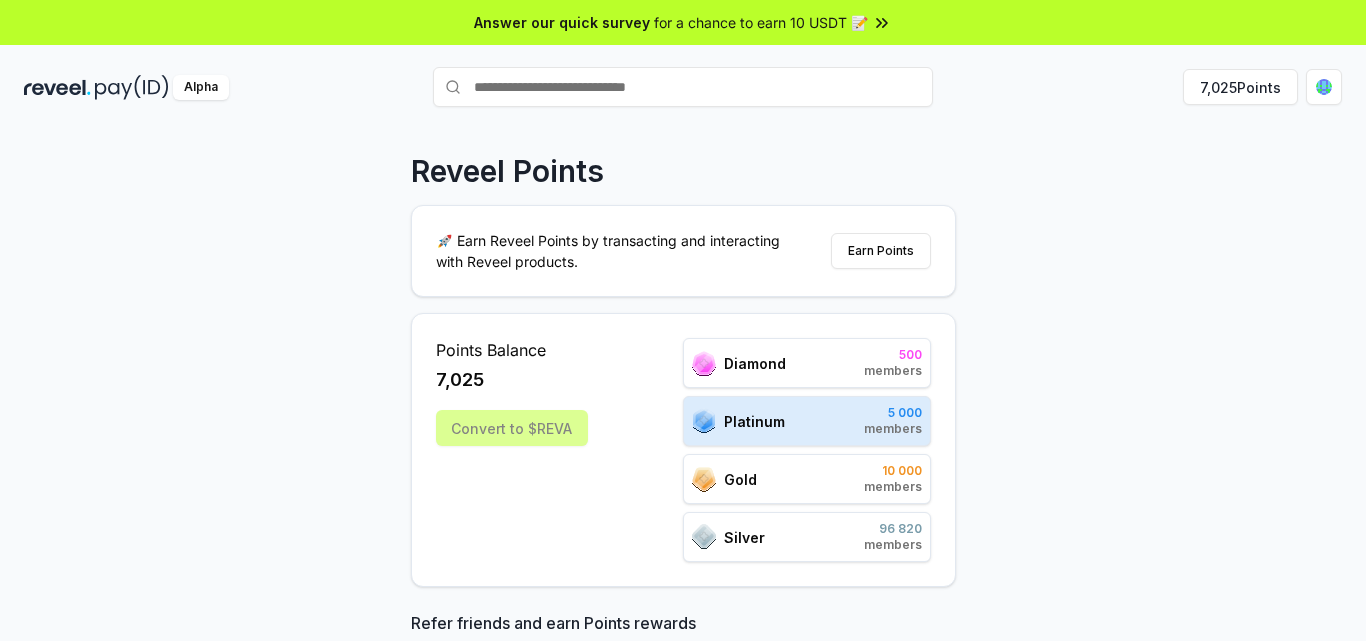 click on "7,025  Points" at bounding box center [1240, 87] 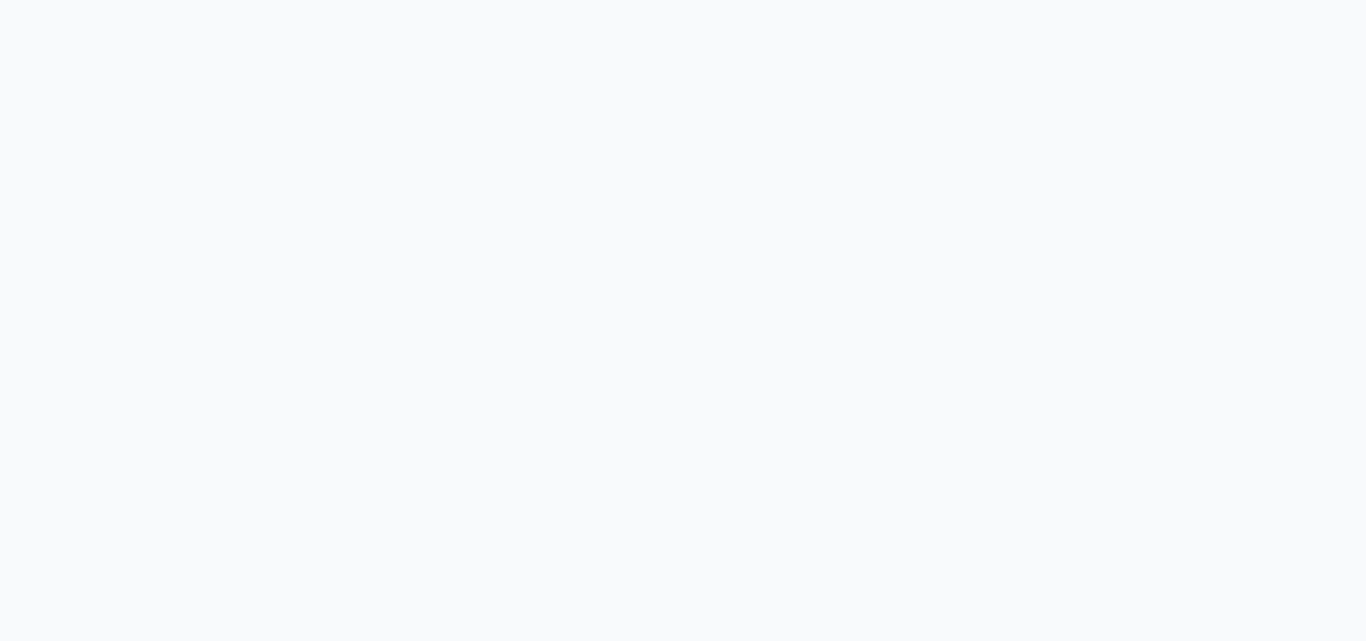 scroll, scrollTop: 0, scrollLeft: 0, axis: both 